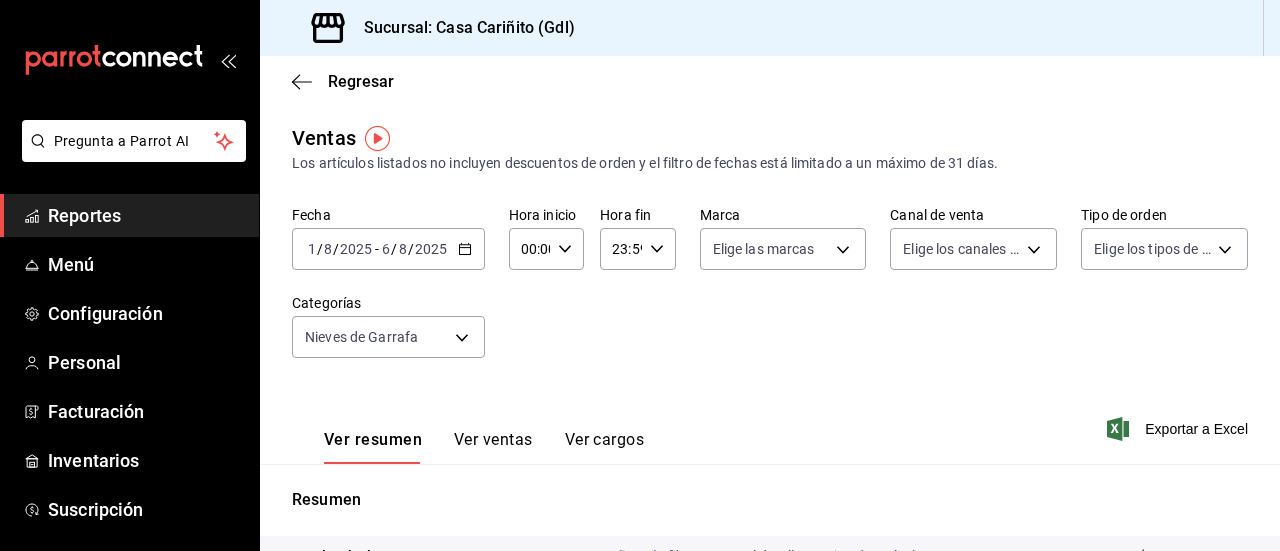 scroll, scrollTop: 0, scrollLeft: 0, axis: both 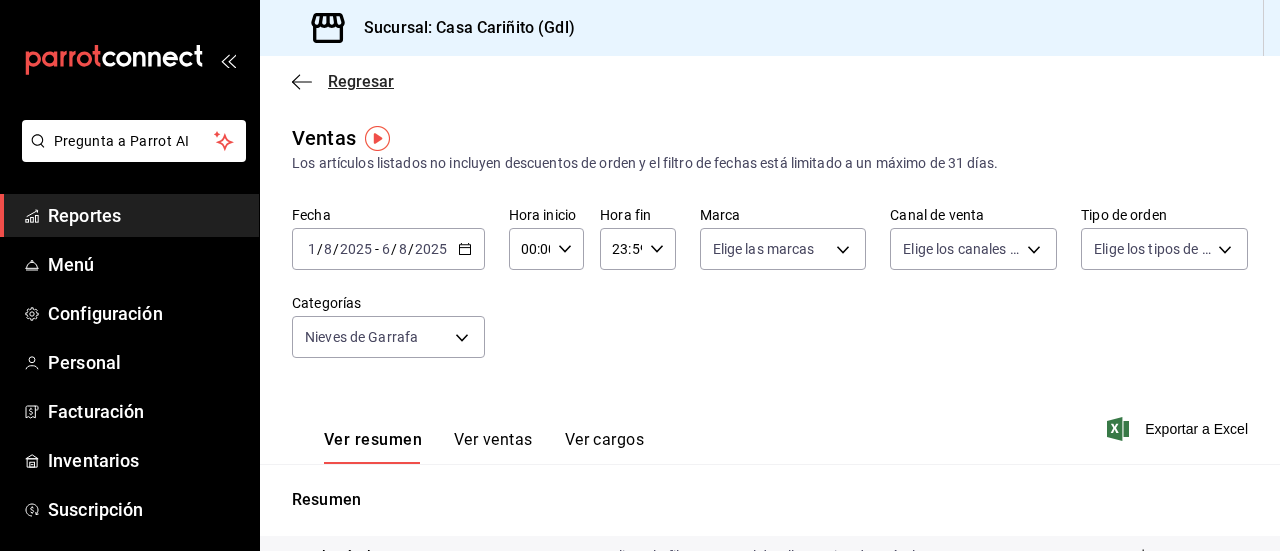 click 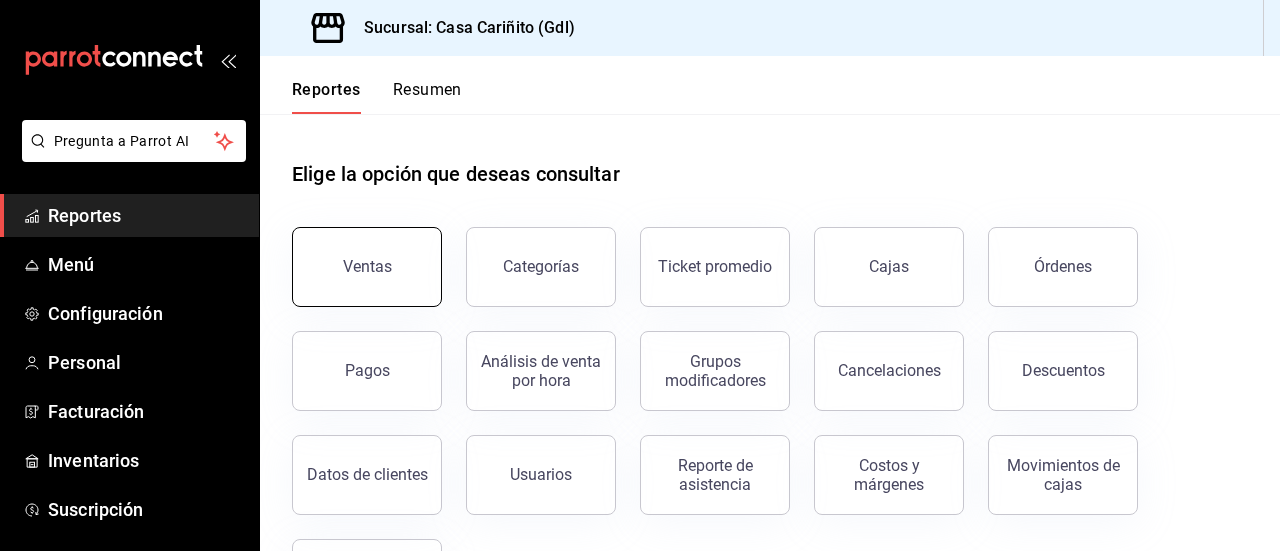 click on "Ventas" at bounding box center [367, 267] 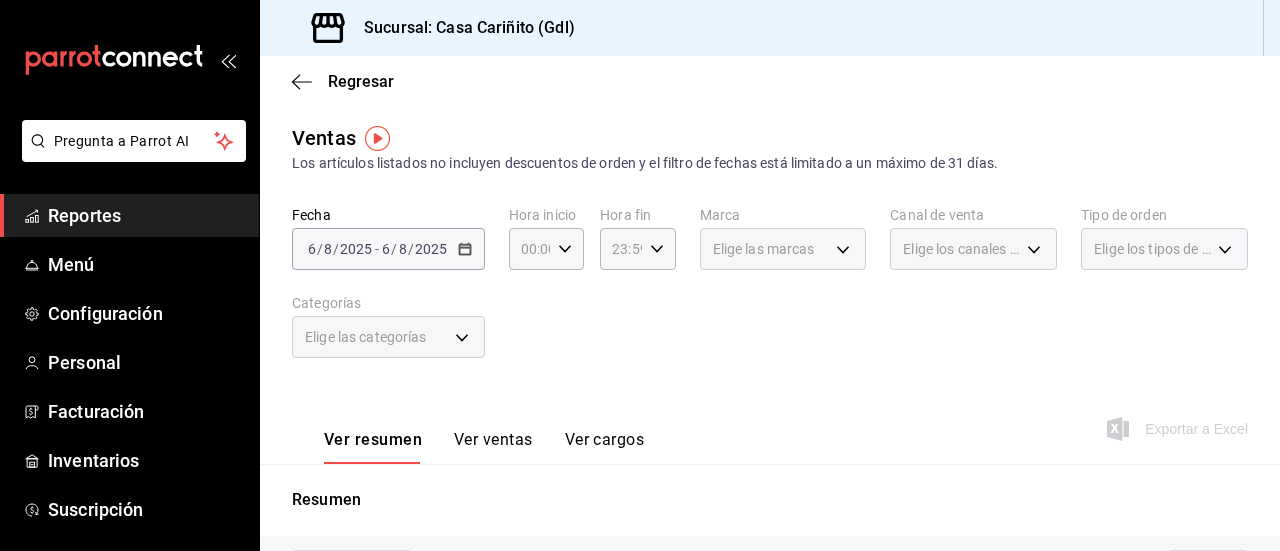 click on "2025-08-06 6 / 8 / 2025 - 2025-08-06 6 / 8 / 2025" at bounding box center [388, 249] 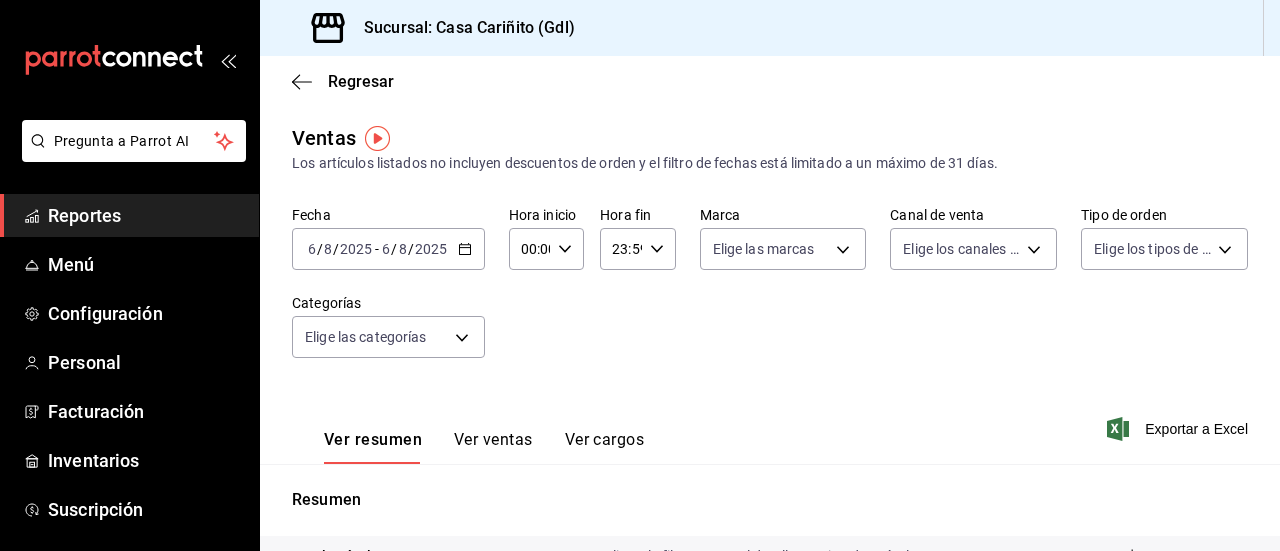 click 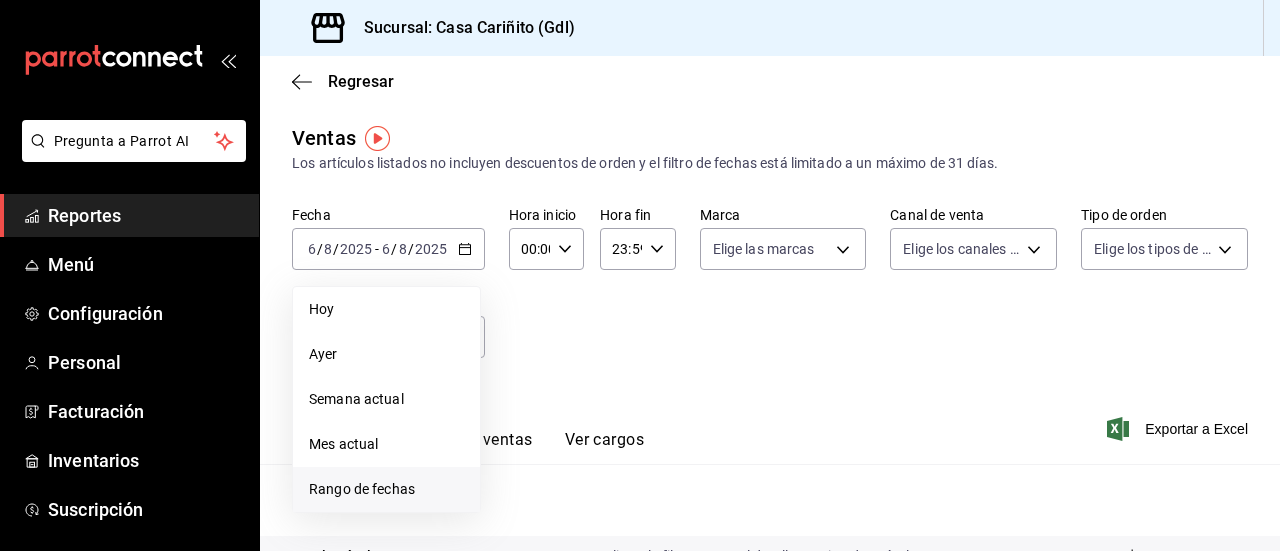 click on "Rango de fechas" at bounding box center (386, 489) 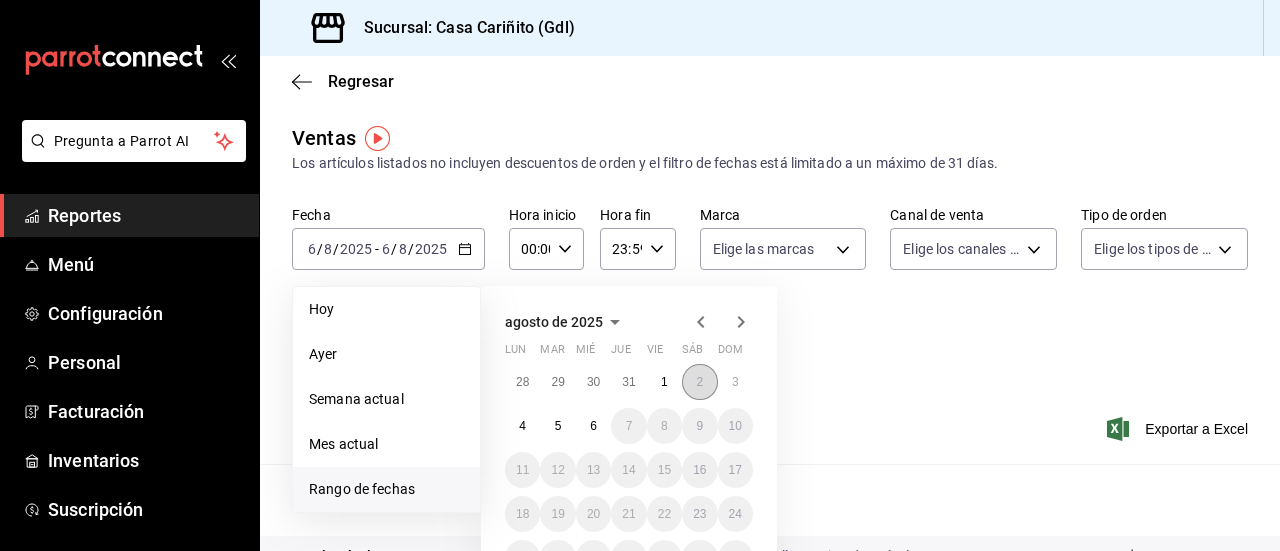 click on "2" at bounding box center (699, 382) 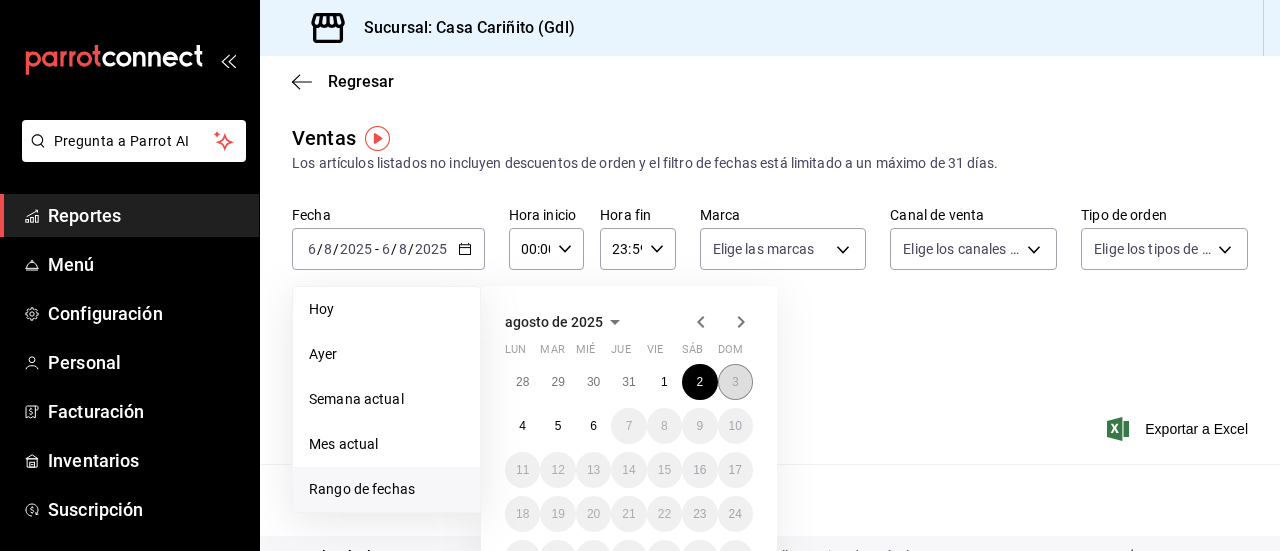click on "3" at bounding box center (735, 382) 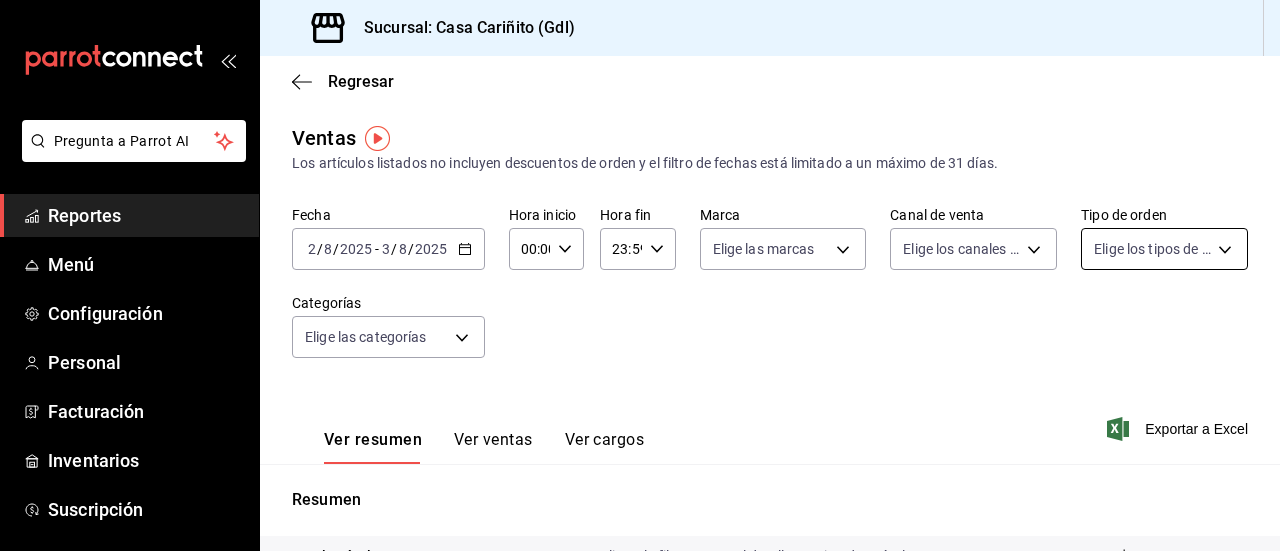 click on "Pregunta a Parrot AI Reportes   Menú   Configuración   Personal   Facturación   Inventarios   Suscripción   Ayuda Recomienda Parrot   DAYANA JIMENEZ   Sugerir nueva función   Sucursal: Casa Cariñito (Gdl) Regresar Ventas Los artículos listados no incluyen descuentos de orden y el filtro de fechas está limitado a un máximo de 31 días. Fecha 2025-08-02 2 / 8 / 2025 - 2025-08-03 3 / 8 / 2025 Hora inicio 00:00 Hora inicio Hora fin 23:59 Hora fin Marca Elige las marcas Canal de venta Elige los canales de venta Tipo de orden Elige los tipos de orden Categorías Elige las categorías Ver resumen Ver ventas Ver cargos Exportar a Excel Resumen Total artículos Da clic en la fila para ver el detalle por tipo de artículo + $18,192.00 Cargos por servicio + $0.00 Venta bruta = $18,192.00 Descuentos totales - $708.09 Certificados de regalo - $0.00 Venta total = $17,483.91 Impuestos - $2,411.57 Venta neta = $15,072.34 GANA 1 MES GRATIS EN TU SUSCRIPCIÓN AQUÍ Ver video tutorial Ir a video Pregunta a Parrot AI" at bounding box center (640, 275) 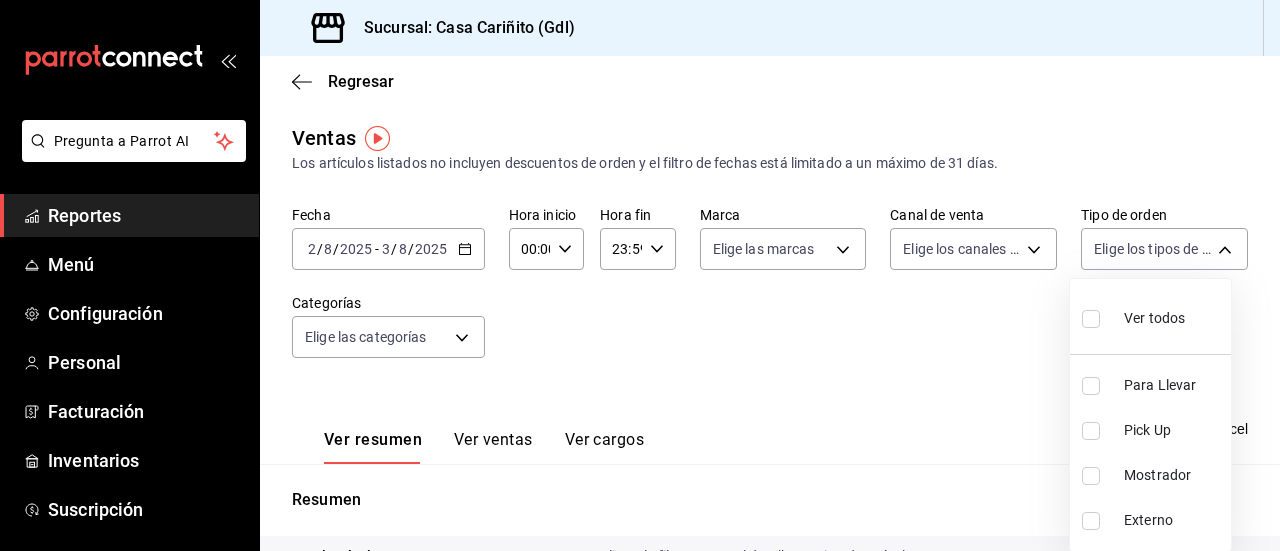 click at bounding box center [640, 275] 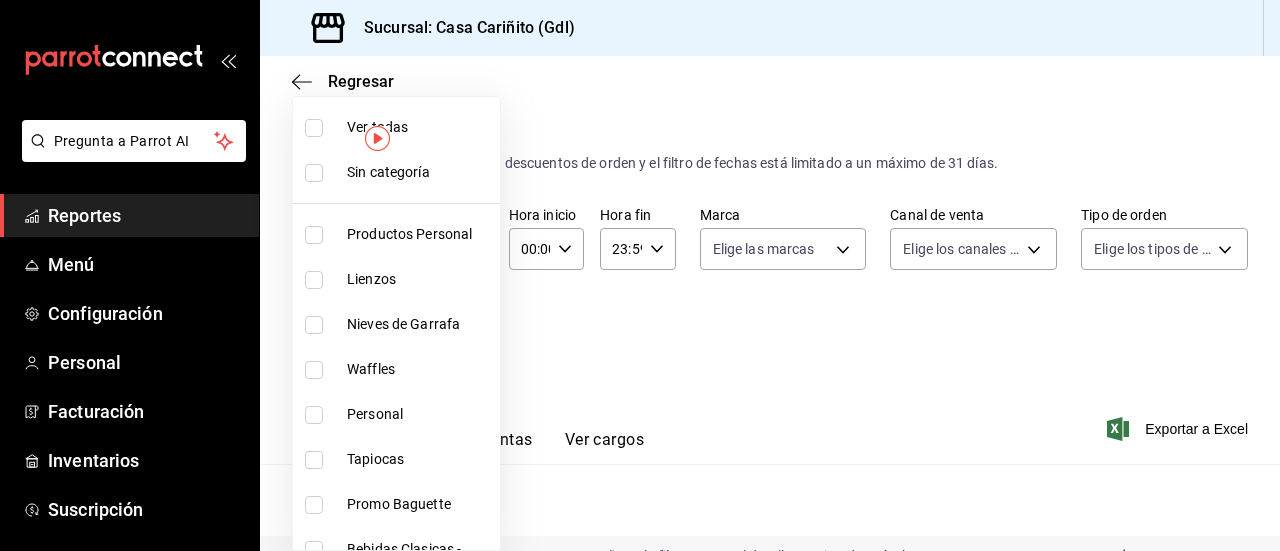 click on "Pregunta a Parrot AI Reportes   Menú   Configuración   Personal   Facturación   Inventarios   Suscripción   Ayuda Recomienda Parrot   DAYANA JIMENEZ   Sugerir nueva función   Sucursal: Casa Cariñito (Gdl) Regresar Ventas Los artículos listados no incluyen descuentos de orden y el filtro de fechas está limitado a un máximo de 31 días. Fecha 2025-08-02 2 / 8 / 2025 - 2025-08-03 3 / 8 / 2025 Hora inicio 00:00 Hora inicio Hora fin 23:59 Hora fin Marca Elige las marcas Canal de venta Elige los canales de venta Tipo de orden Elige los tipos de orden Categorías Elige las categorías Ver resumen Ver ventas Ver cargos Exportar a Excel Resumen Total artículos Da clic en la fila para ver el detalle por tipo de artículo + $18,192.00 Cargos por servicio + $0.00 Venta bruta = $18,192.00 Descuentos totales - $708.09 Certificados de regalo - $0.00 Venta total = $17,483.91 Impuestos - $2,411.57 Venta neta = $15,072.34 GANA 1 MES GRATIS EN TU SUSCRIPCIÓN AQUÍ Ver video tutorial Ir a video Pregunta a Parrot AI" at bounding box center [640, 275] 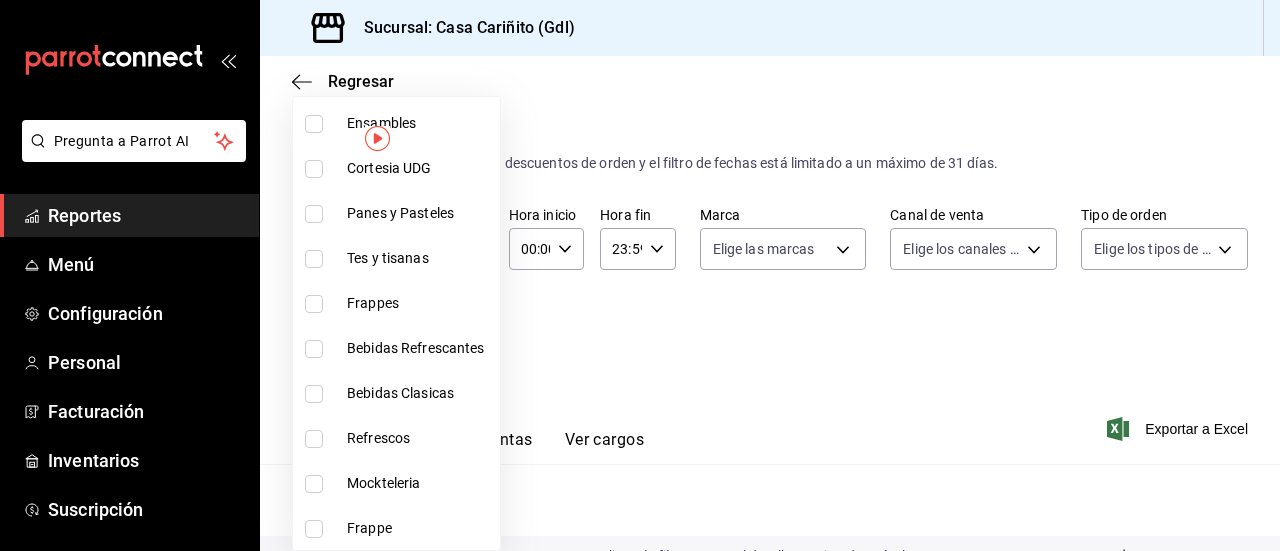 scroll, scrollTop: 697, scrollLeft: 0, axis: vertical 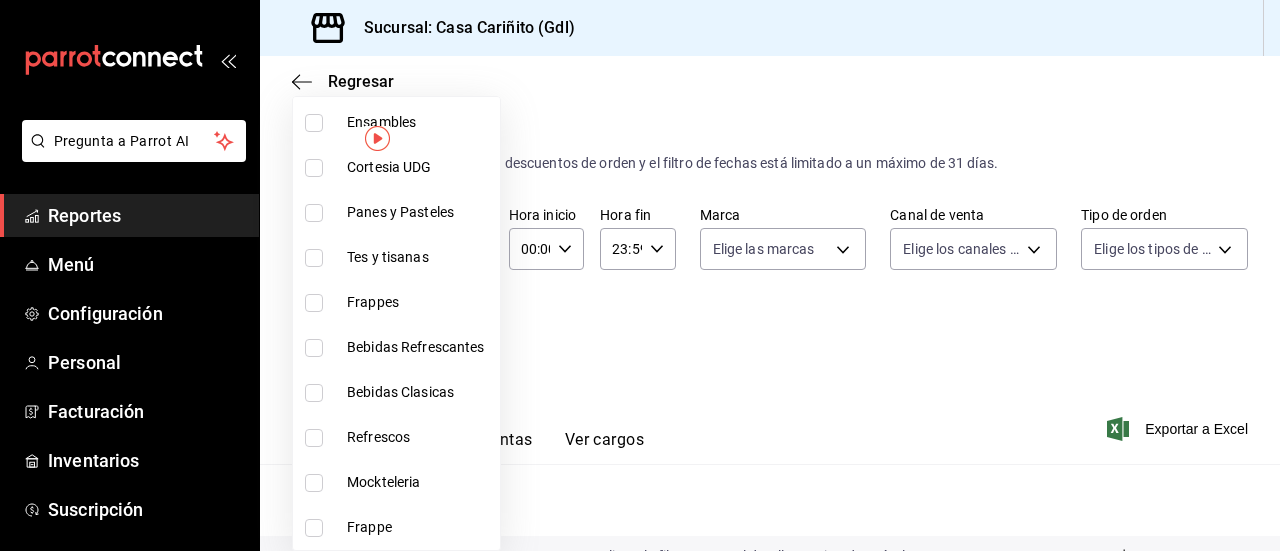 click on "Panes y Pasteles" at bounding box center (419, 212) 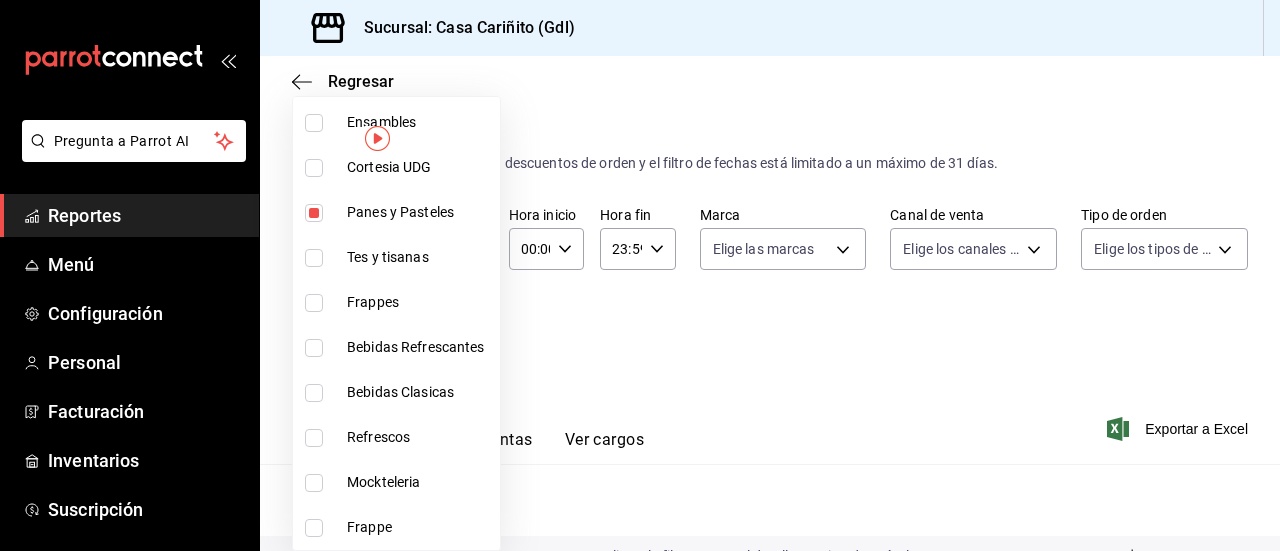 click at bounding box center [640, 275] 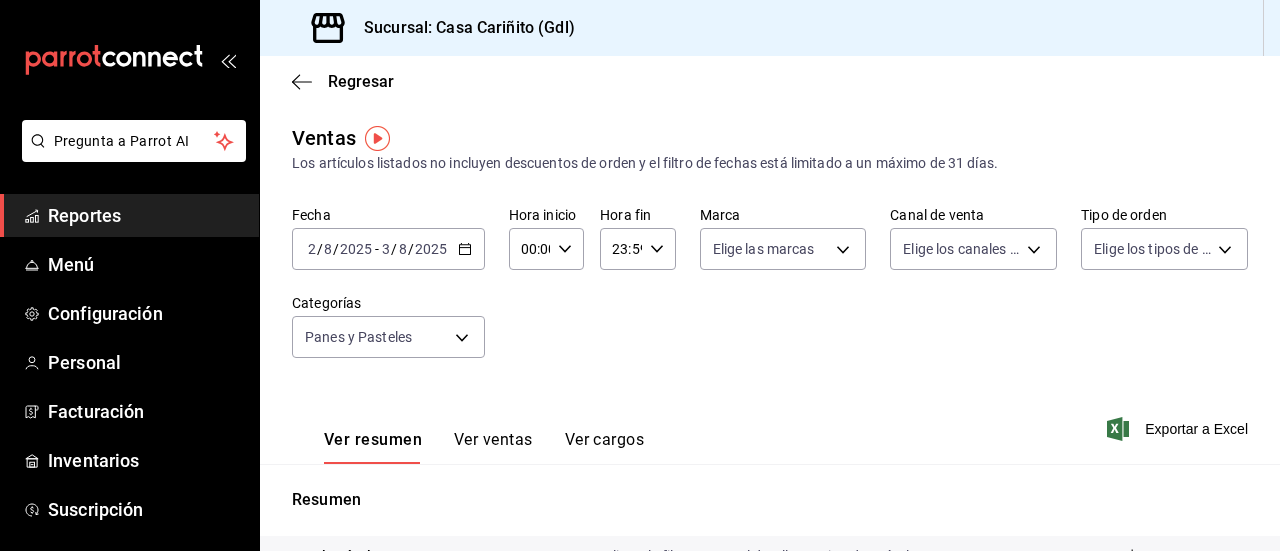 click on "Fecha 2025-08-02 2 / 8 / 2025 - 2025-08-03 3 / 8 / 2025 Hora inicio 00:00 Hora inicio Hora fin 23:59 Hora fin Marca Elige las marcas Canal de venta Elige los canales de venta Tipo de orden Elige los tipos de orden Categorías Panes y Pasteles 22af7a4b-c6e0-42eb-991e-0f8d54b31f52" at bounding box center [770, 294] 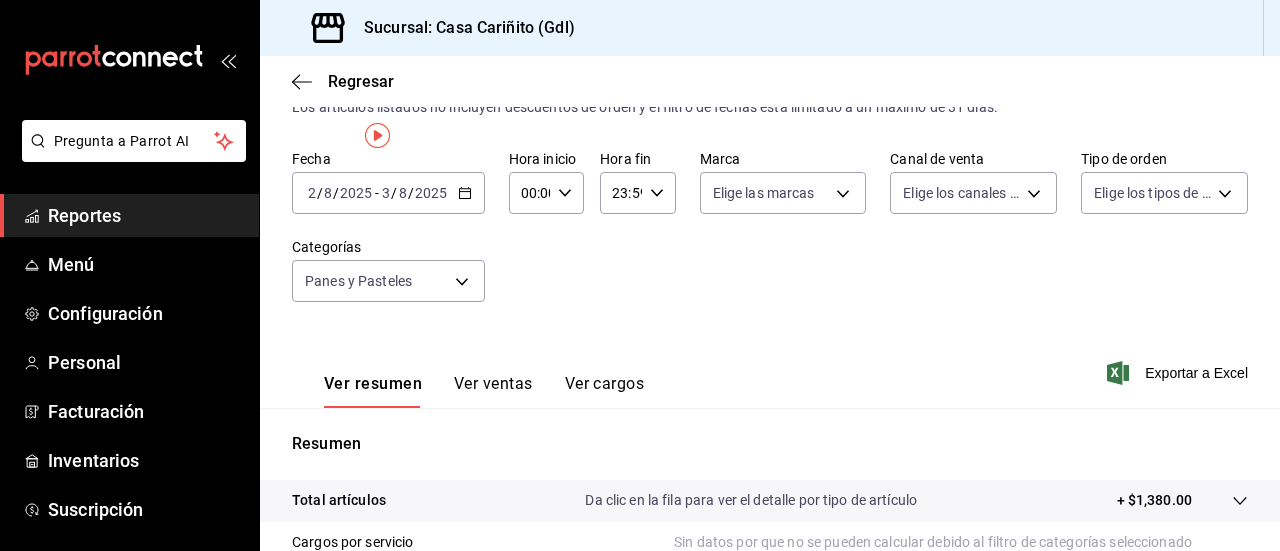 scroll, scrollTop: 0, scrollLeft: 0, axis: both 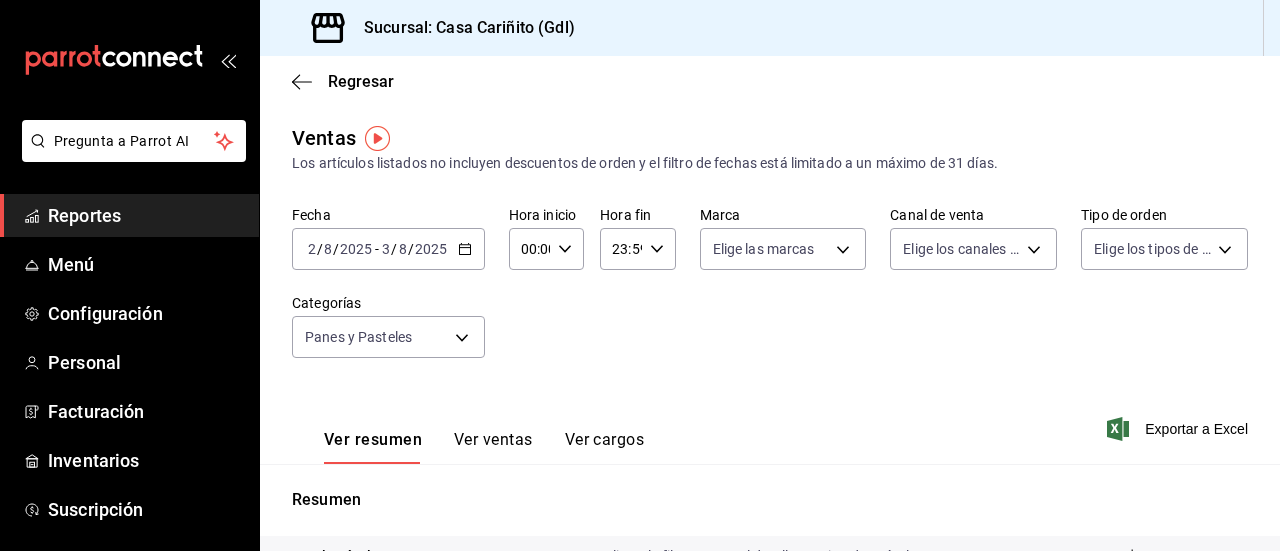 click on "Regresar" at bounding box center [770, 81] 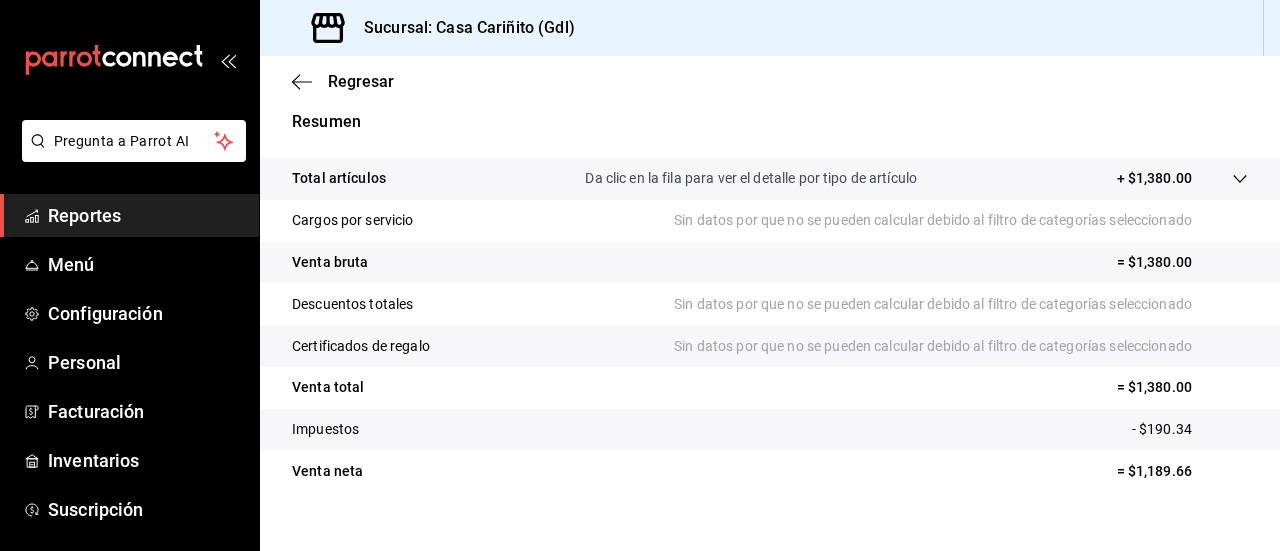 scroll, scrollTop: 407, scrollLeft: 0, axis: vertical 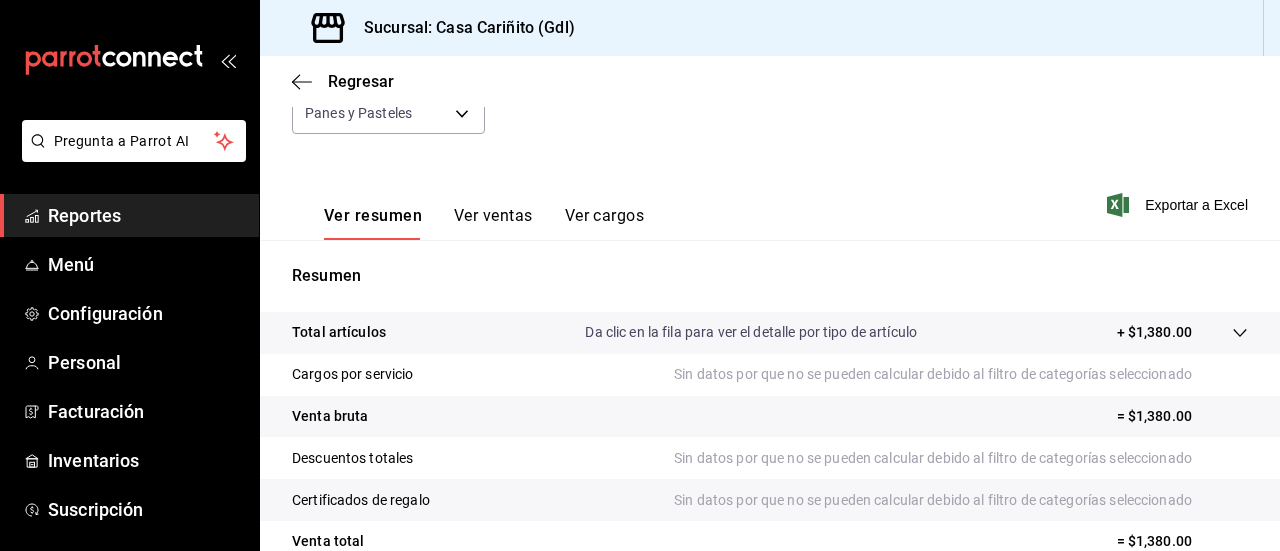 click on "Ver ventas" at bounding box center (493, 223) 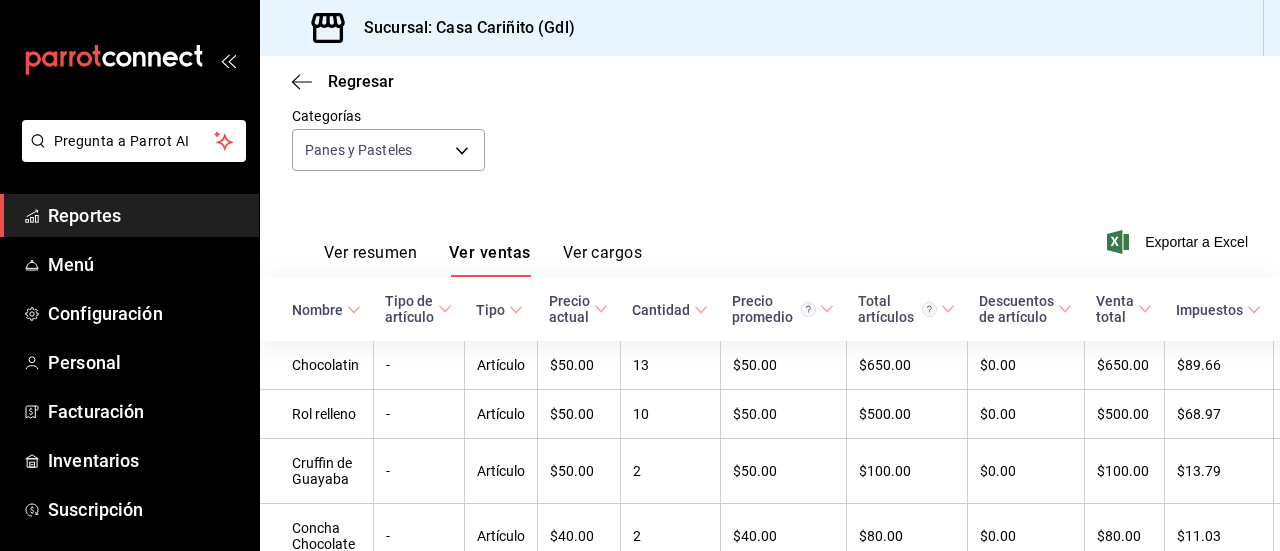 scroll, scrollTop: 224, scrollLeft: 0, axis: vertical 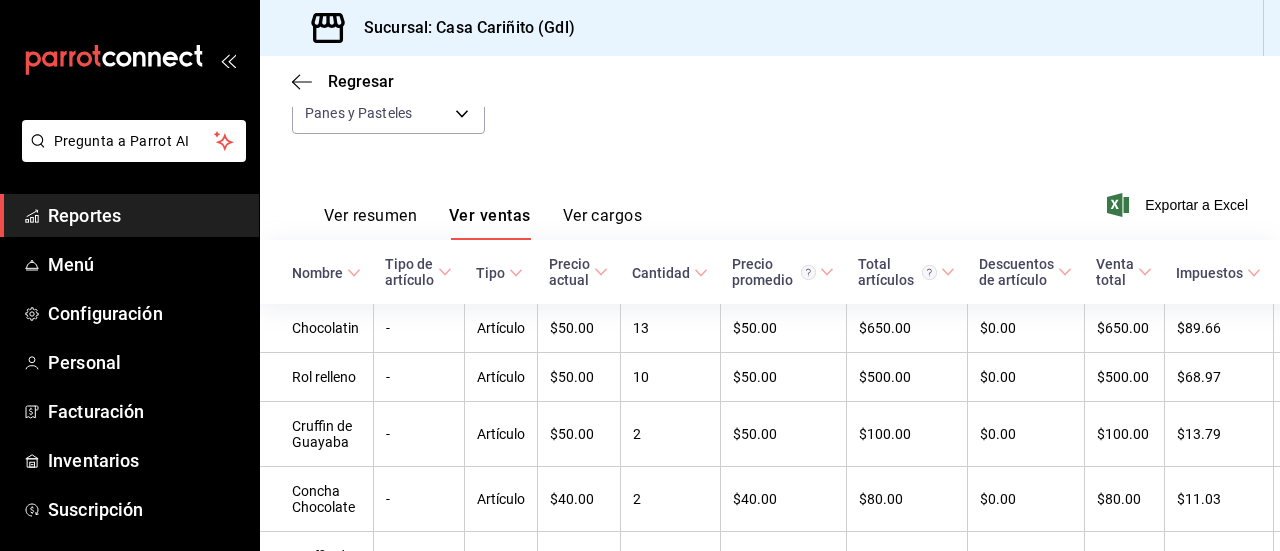 click on "Fecha 2025-08-02 2 / 8 / 2025 - 2025-08-03 3 / 8 / 2025 Hora inicio 00:00 Hora inicio Hora fin 23:59 Hora fin Marca Elige las marcas Canal de venta Elige los canales de venta Tipo de orden Elige los tipos de orden Categorías Panes y Pasteles 22af7a4b-c6e0-42eb-991e-0f8d54b31f52" at bounding box center [770, 70] 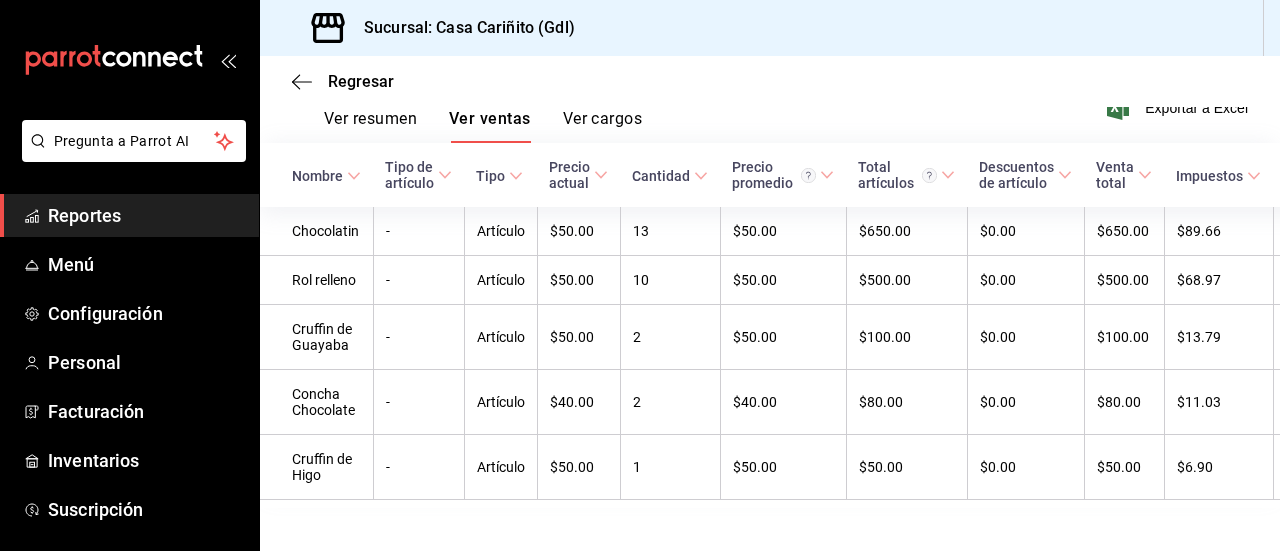 scroll, scrollTop: 318, scrollLeft: 0, axis: vertical 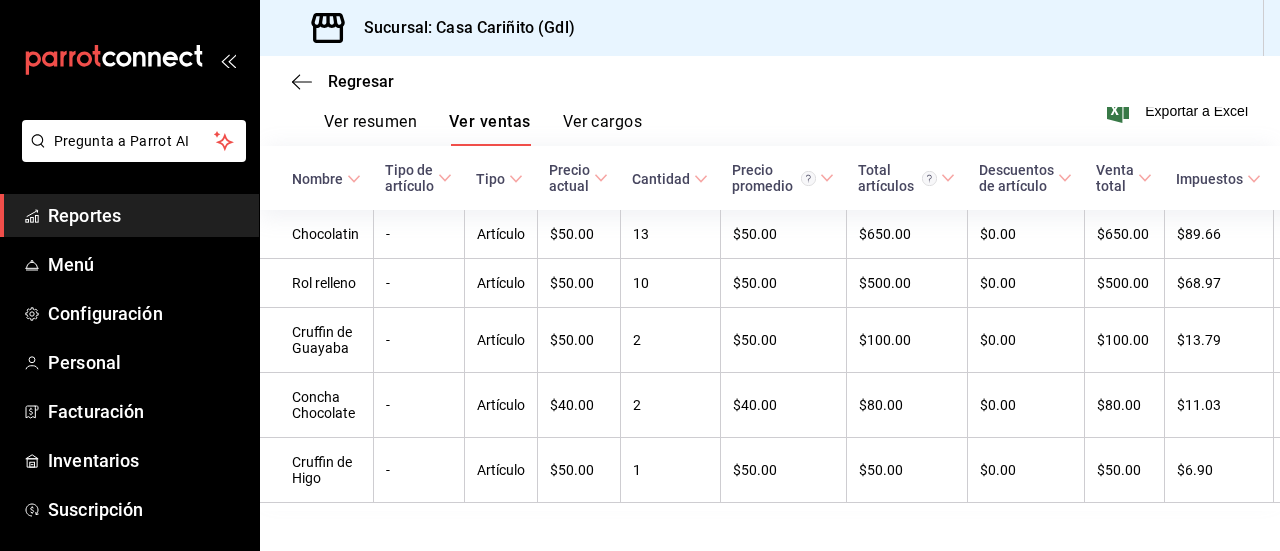 click on "Ver resumen Ver ventas Ver cargos Exportar a Excel" at bounding box center [770, 105] 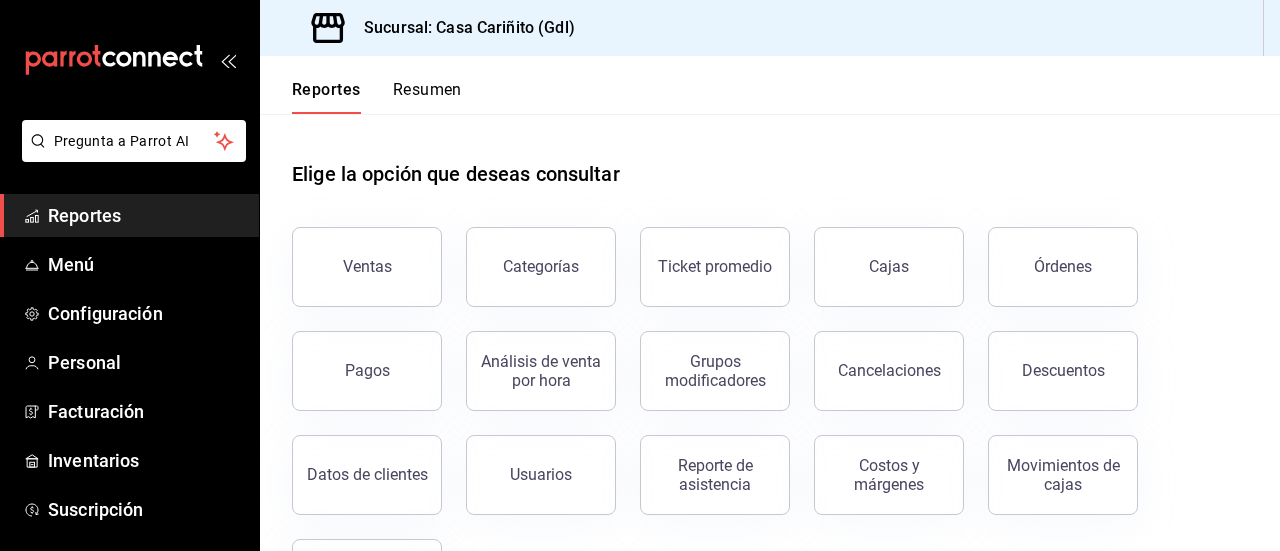 click on "Cajas" at bounding box center [877, 255] 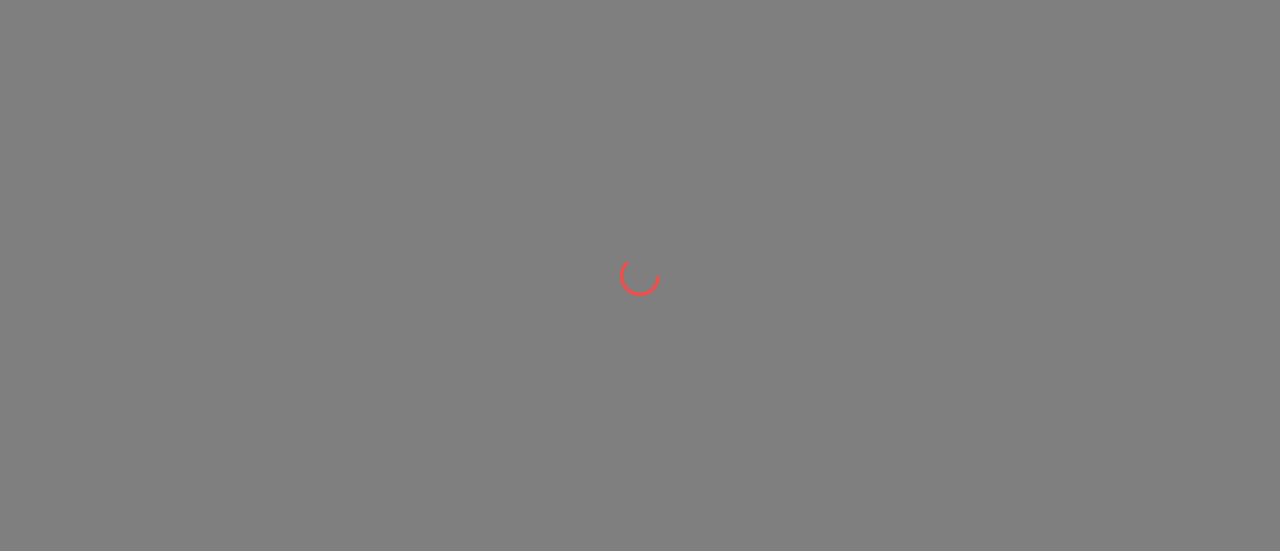 scroll, scrollTop: 0, scrollLeft: 0, axis: both 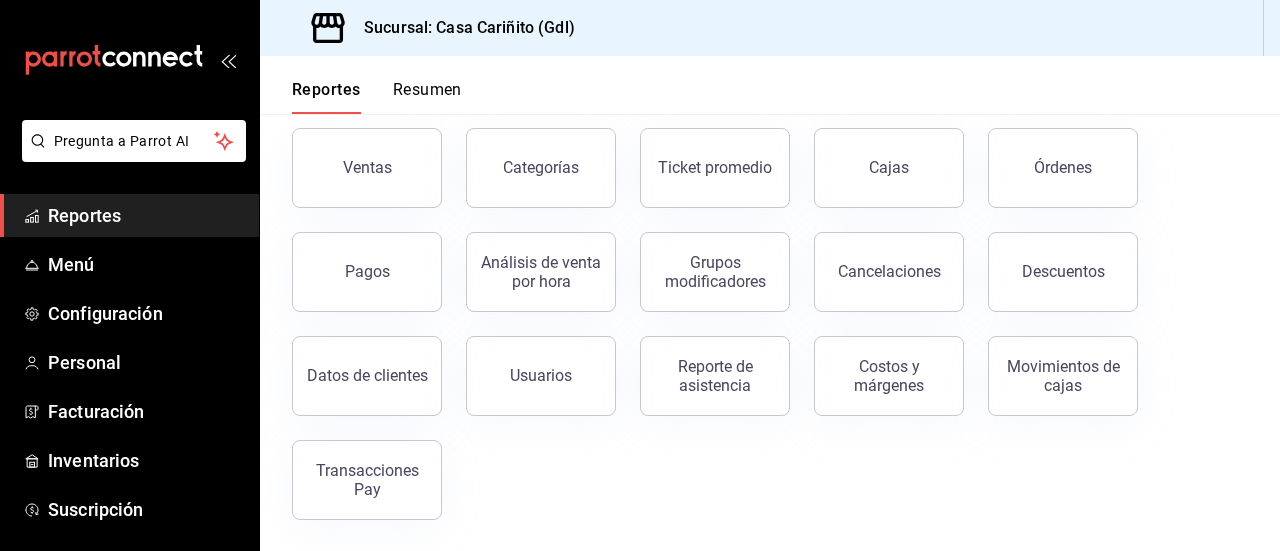 click on "Reportes" at bounding box center [145, 215] 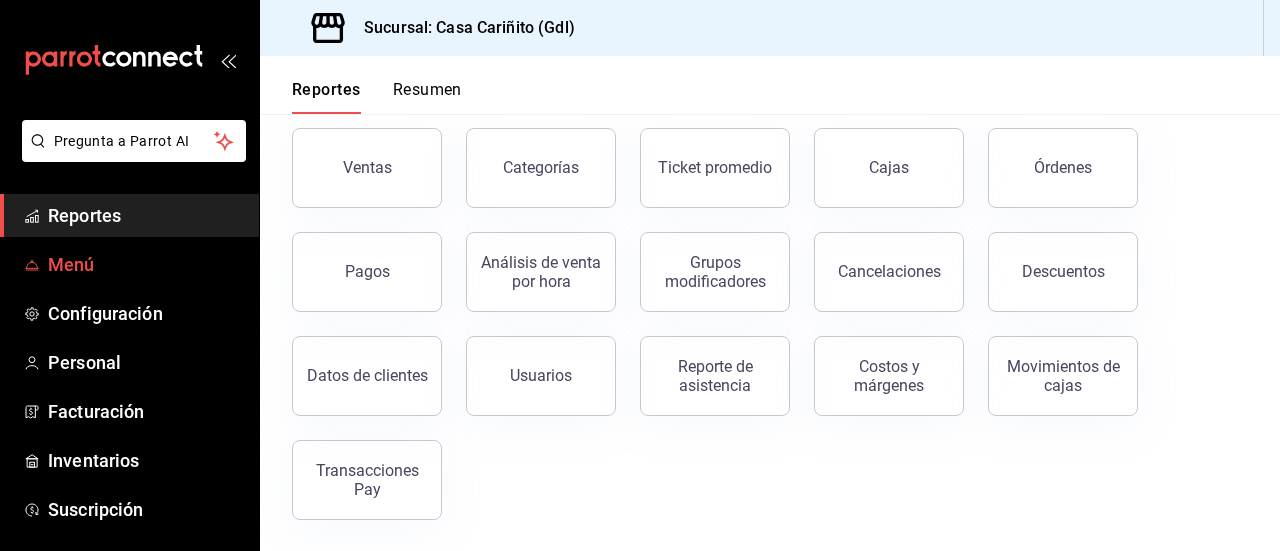 click on "Menú" at bounding box center [145, 264] 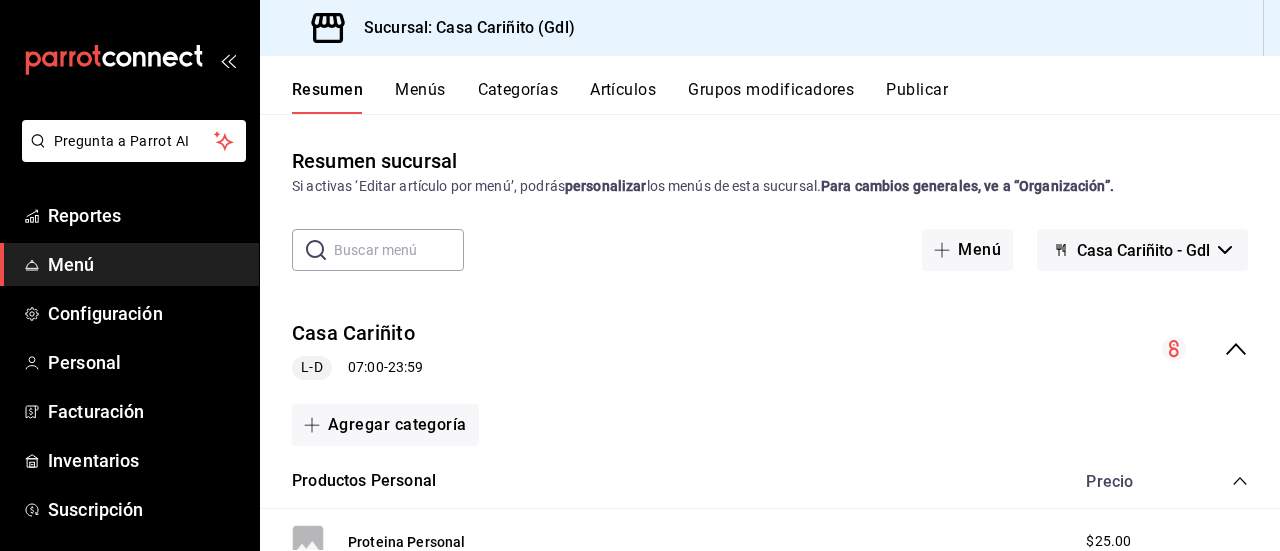 click on "Casa Cariñito - Gdl" at bounding box center (1142, 250) 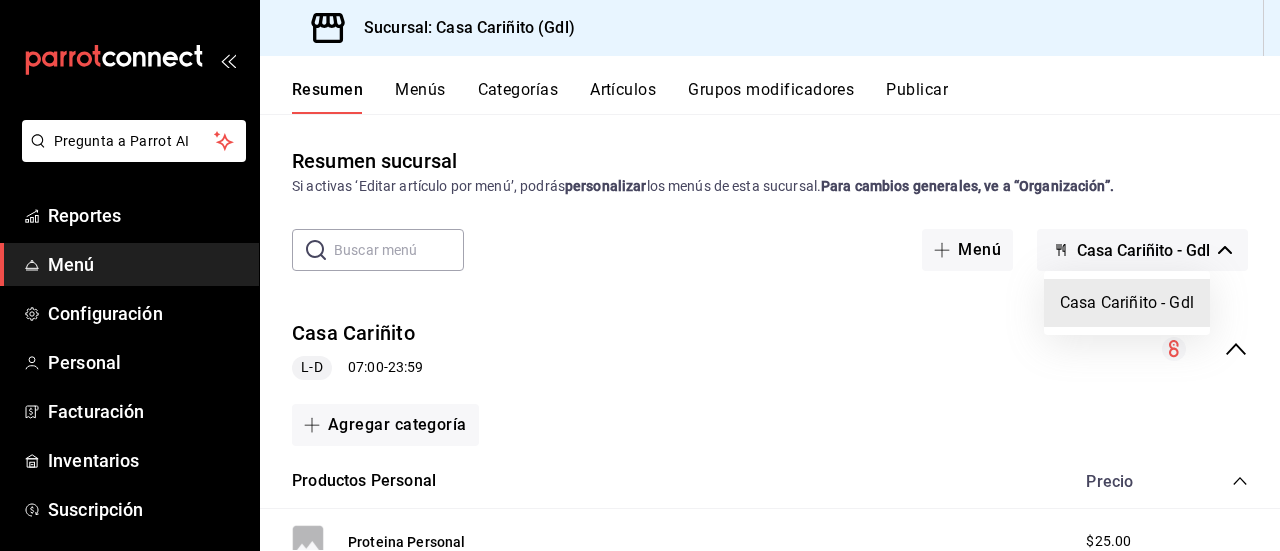click at bounding box center (640, 275) 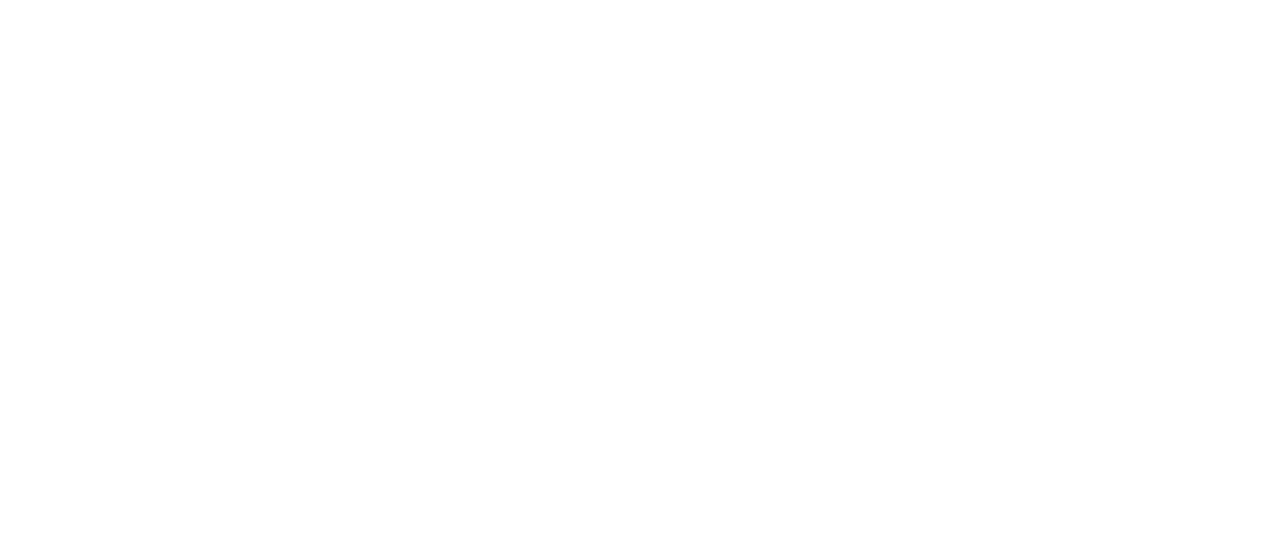 scroll, scrollTop: 0, scrollLeft: 0, axis: both 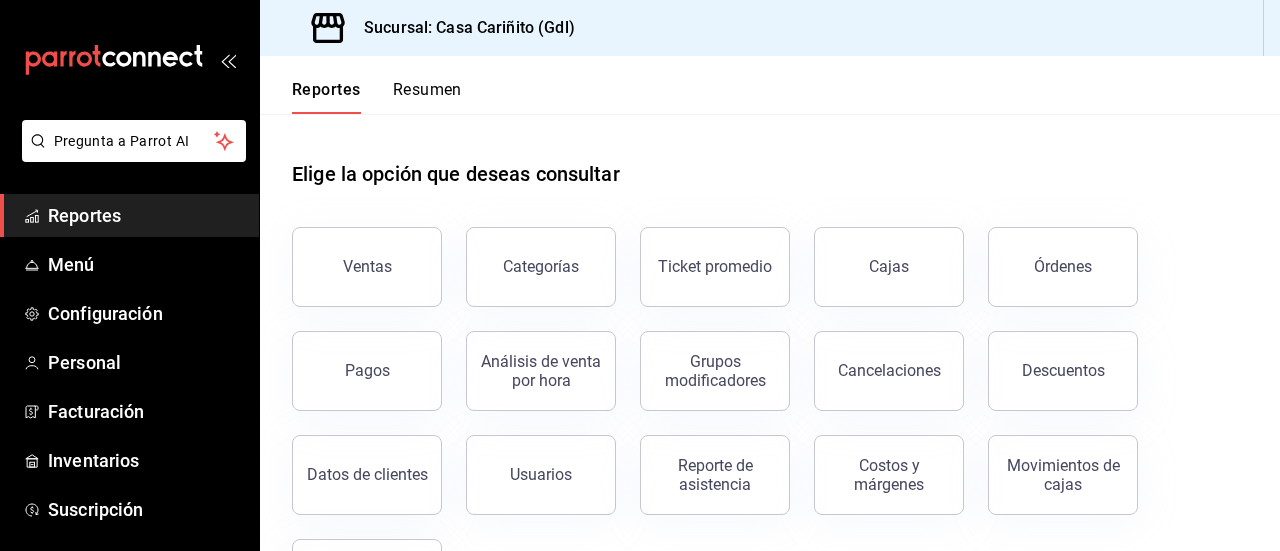 click on "Reportes" at bounding box center [145, 215] 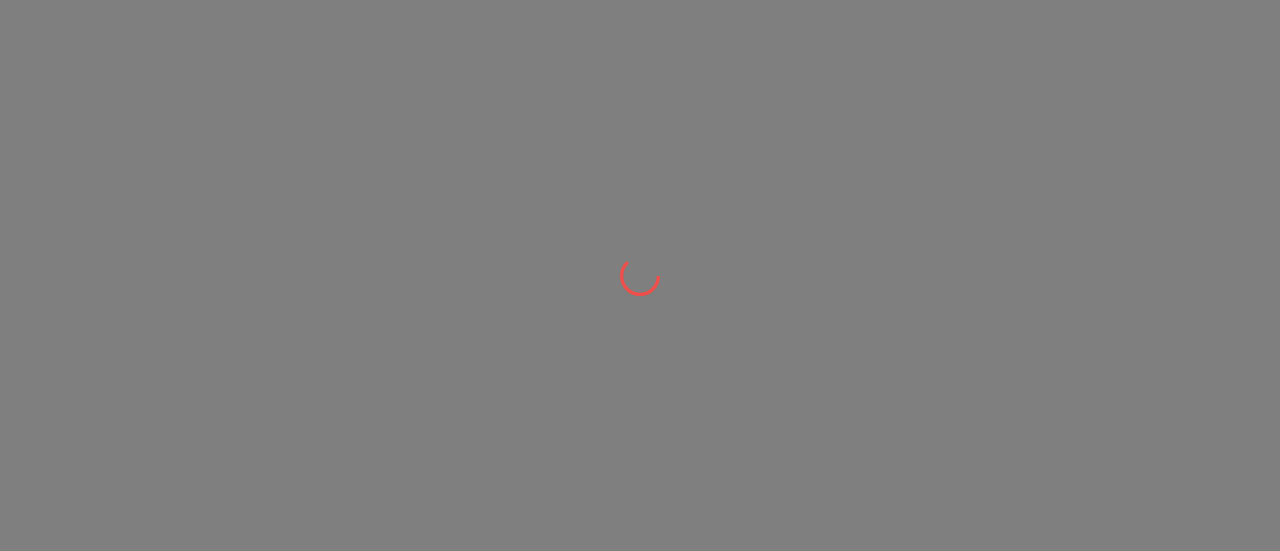 scroll, scrollTop: 0, scrollLeft: 0, axis: both 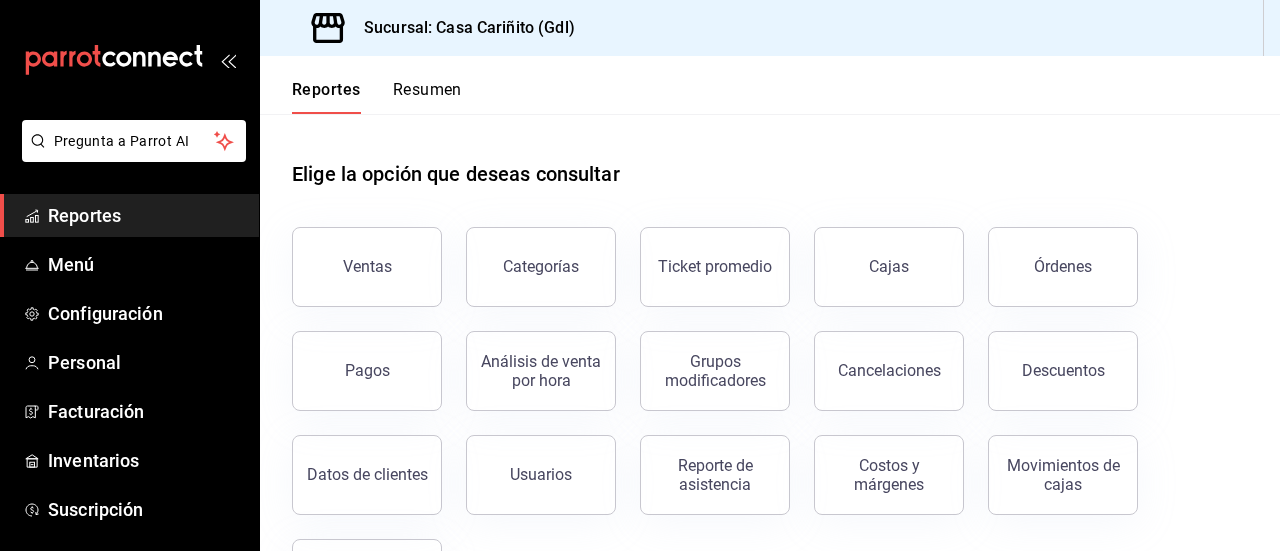 click on "Reportes Resumen" at bounding box center (770, 85) 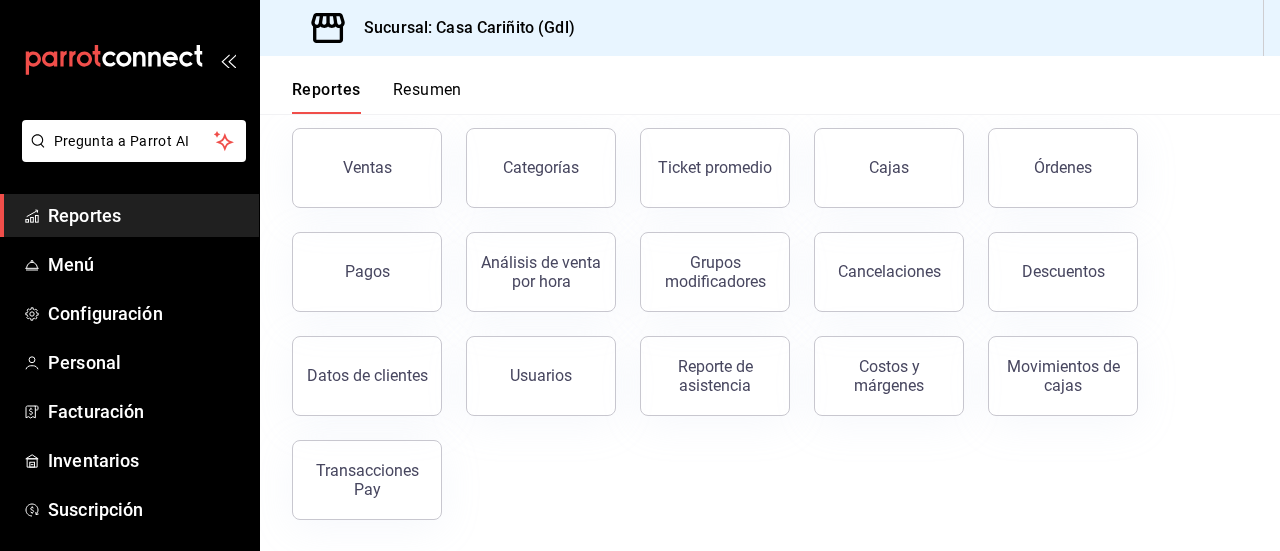 scroll, scrollTop: 0, scrollLeft: 0, axis: both 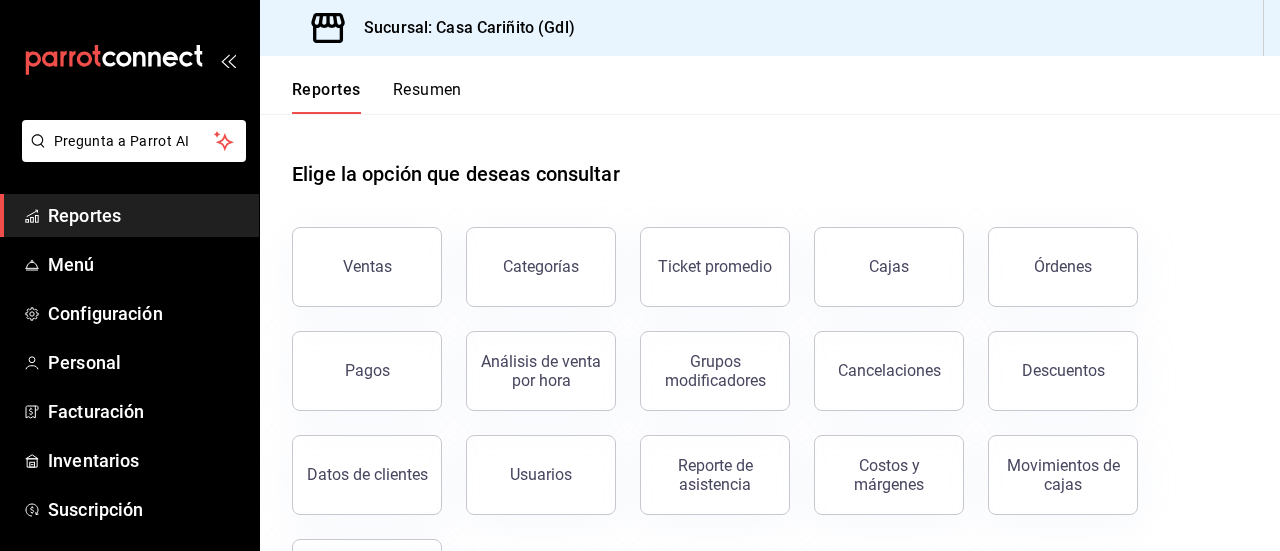 click on "Cajas" at bounding box center (877, 255) 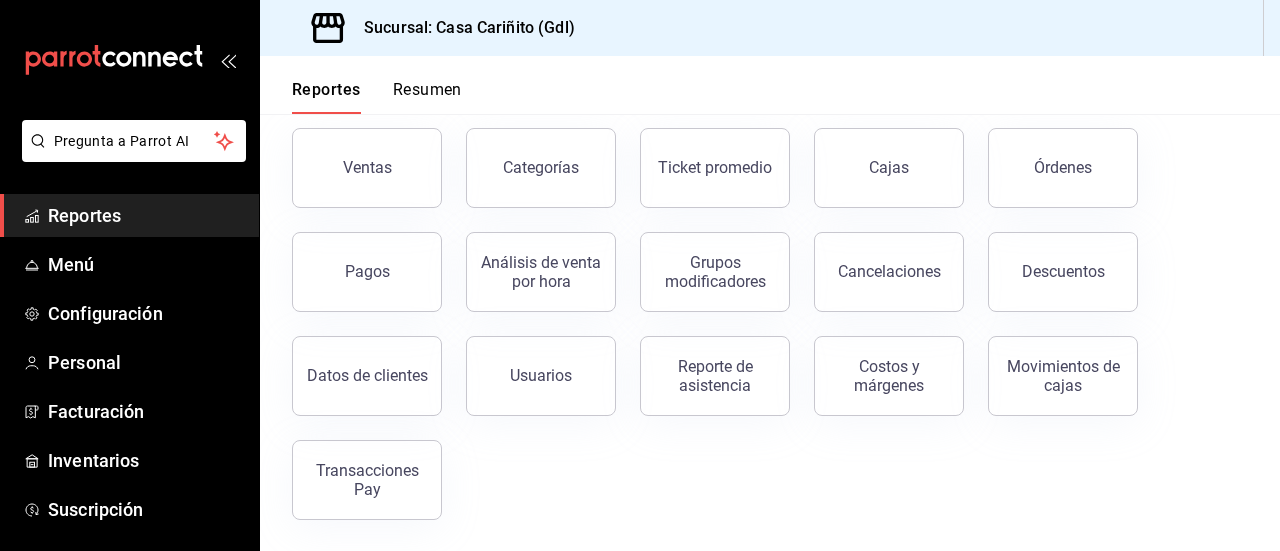 click on "Ventas Categorías Ticket promedio Cajas Órdenes Pagos Análisis de venta por hora Grupos modificadores Cancelaciones Descuentos Datos de clientes Usuarios Reporte de asistencia Costos y márgenes Movimientos de cajas Transacciones Pay" at bounding box center (758, 312) 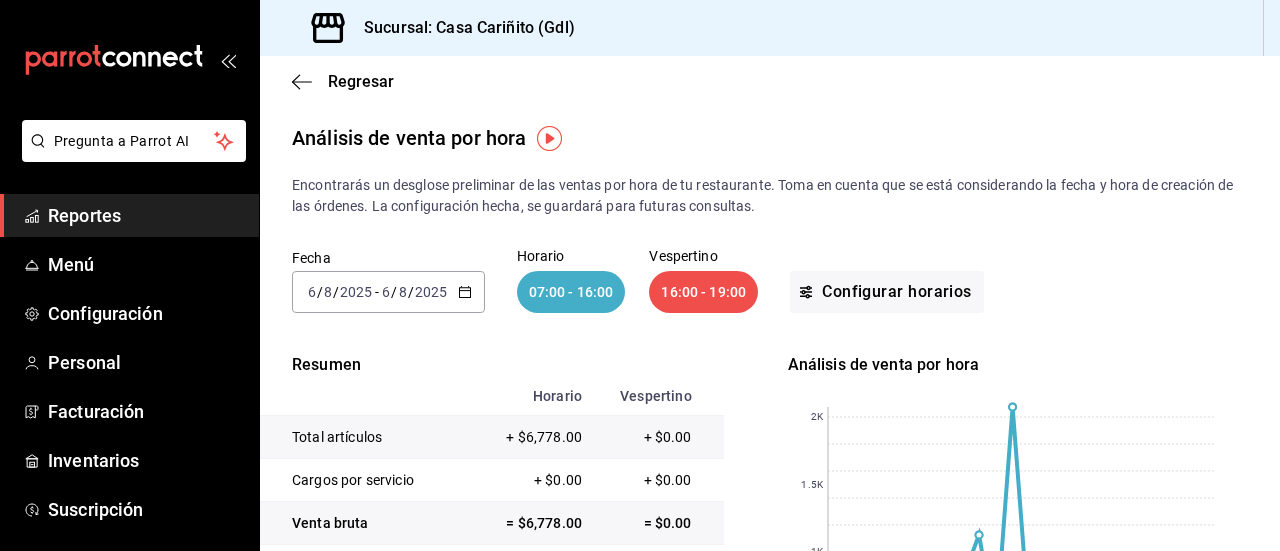 click on "Reportes" at bounding box center (145, 215) 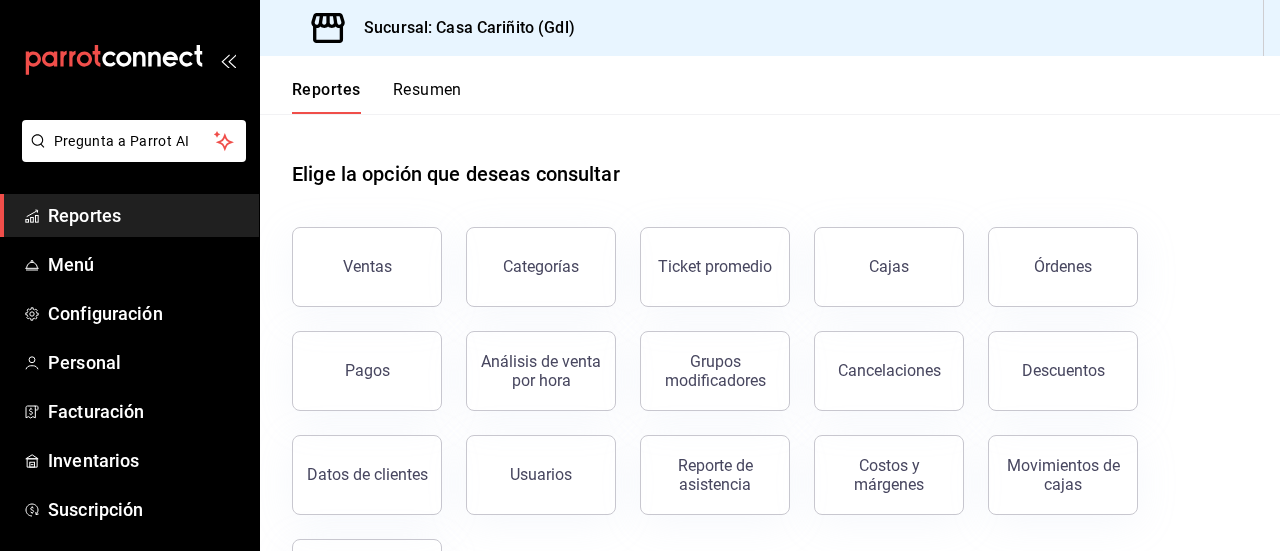 scroll, scrollTop: 99, scrollLeft: 0, axis: vertical 